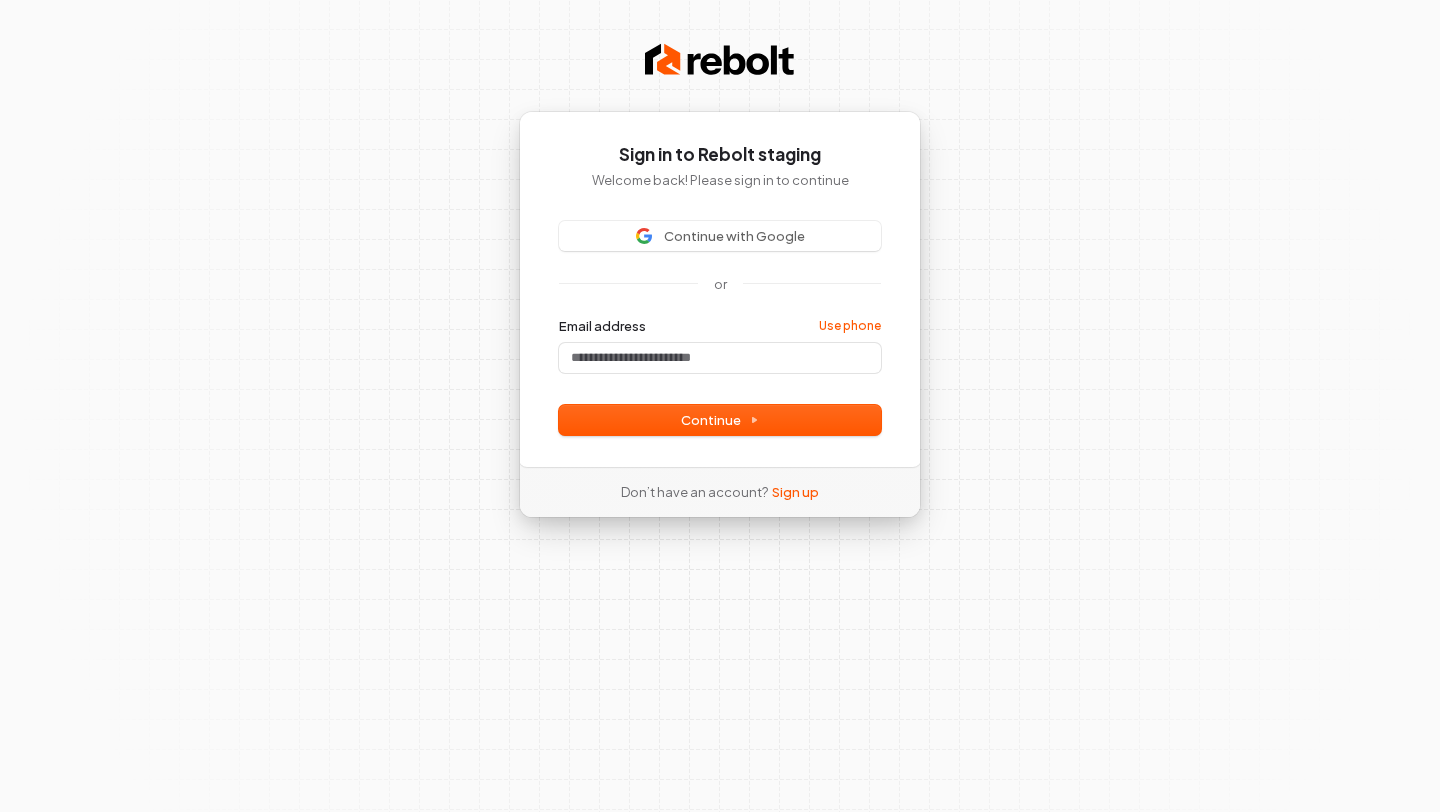 scroll, scrollTop: 0, scrollLeft: 0, axis: both 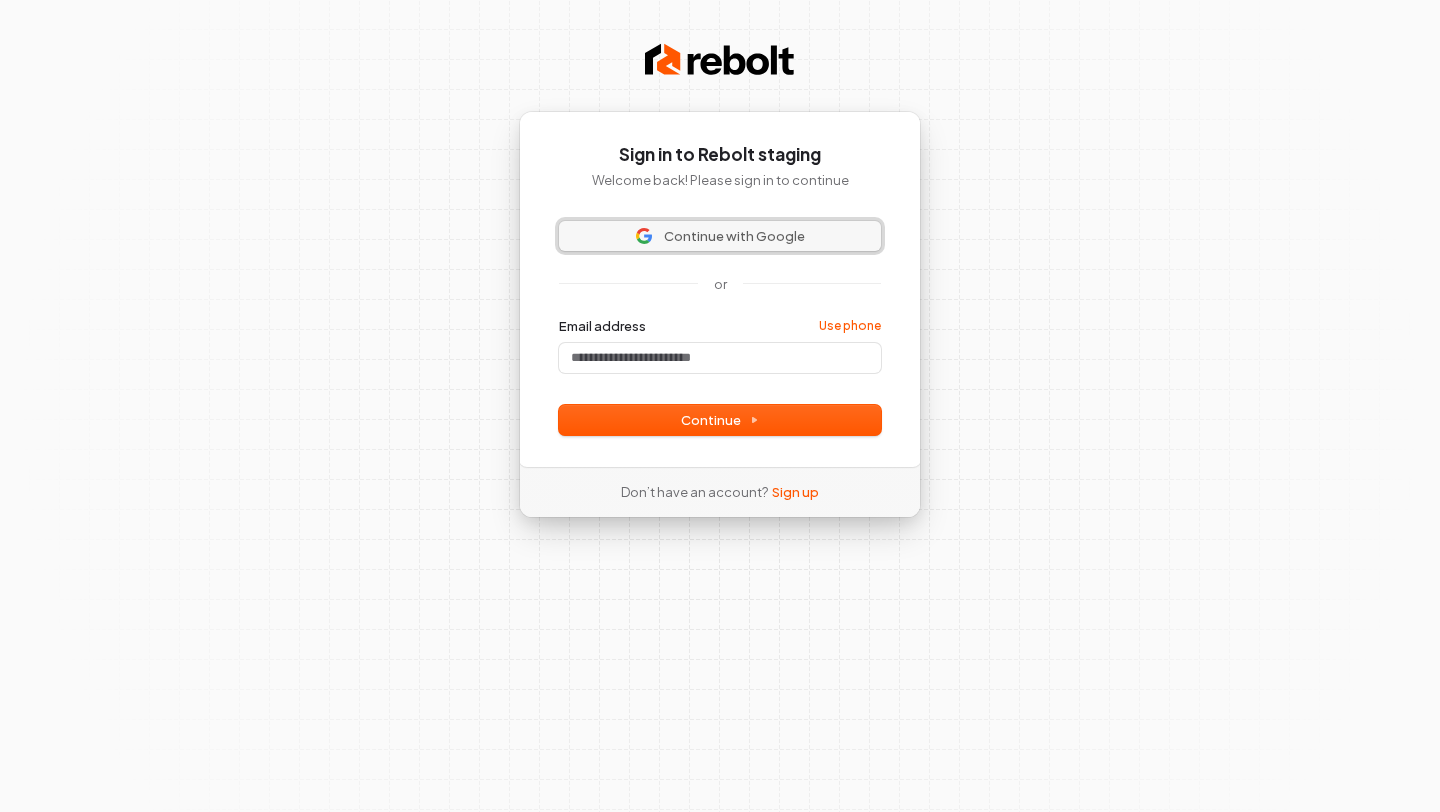 click on "Continue with Google" at bounding box center [720, 236] 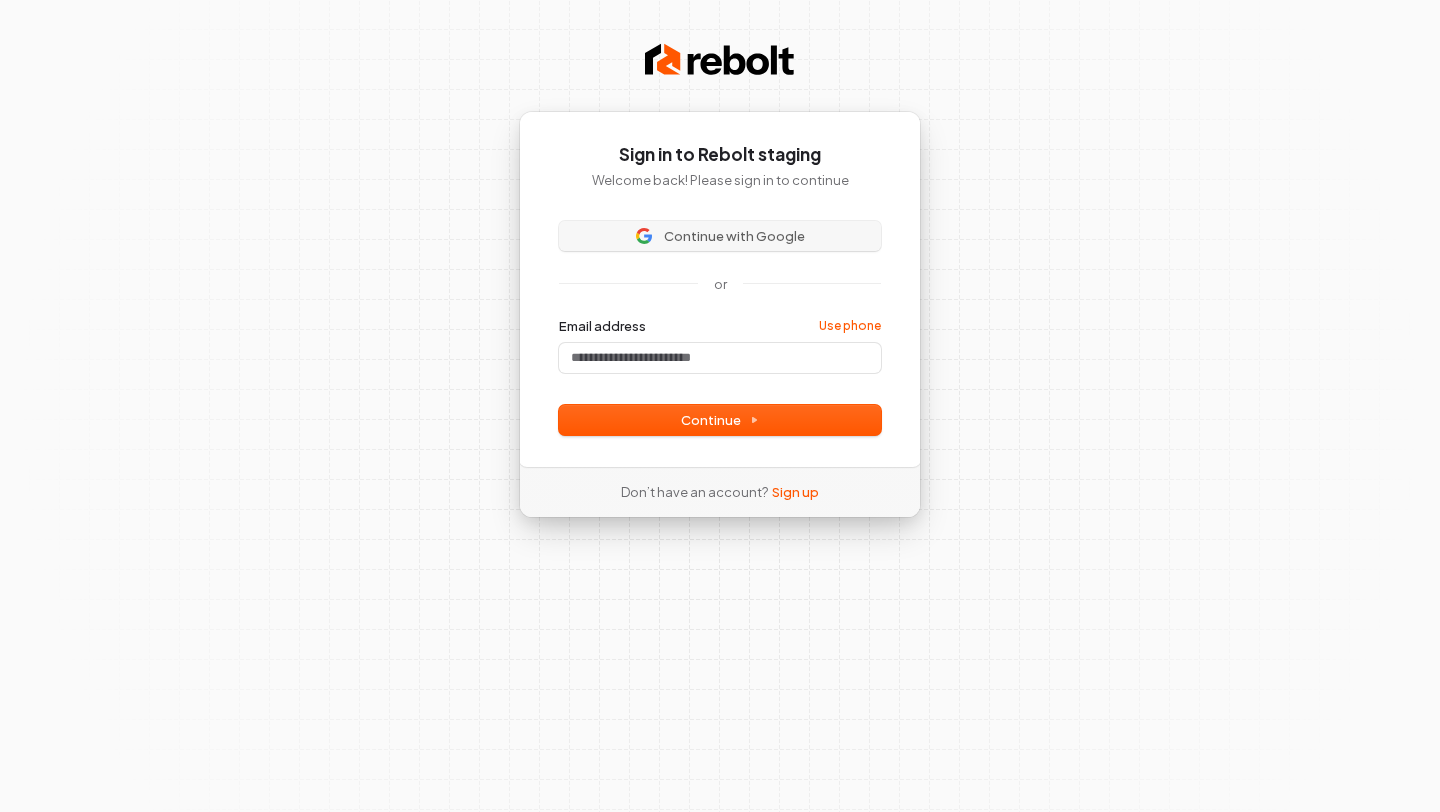 type 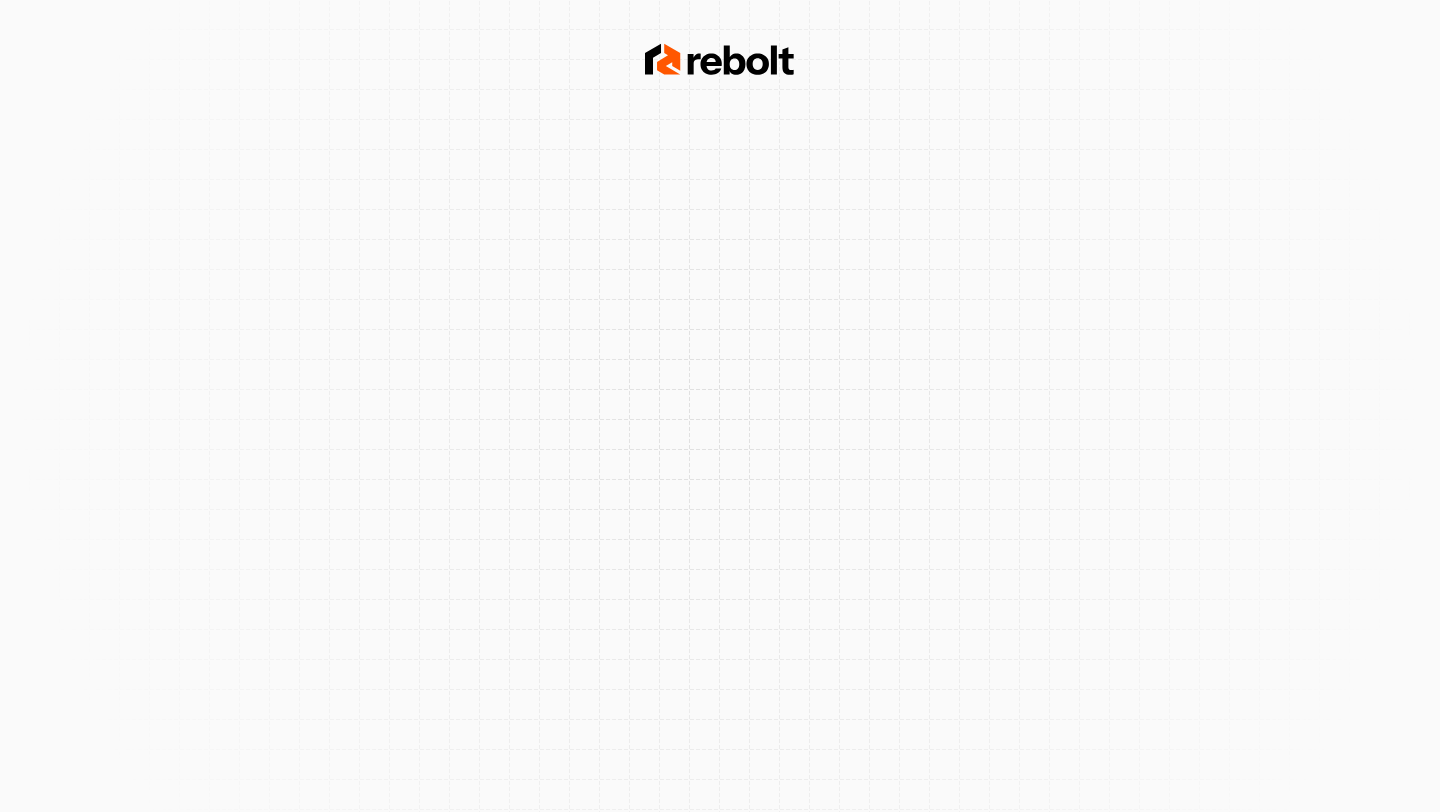 scroll, scrollTop: 0, scrollLeft: 0, axis: both 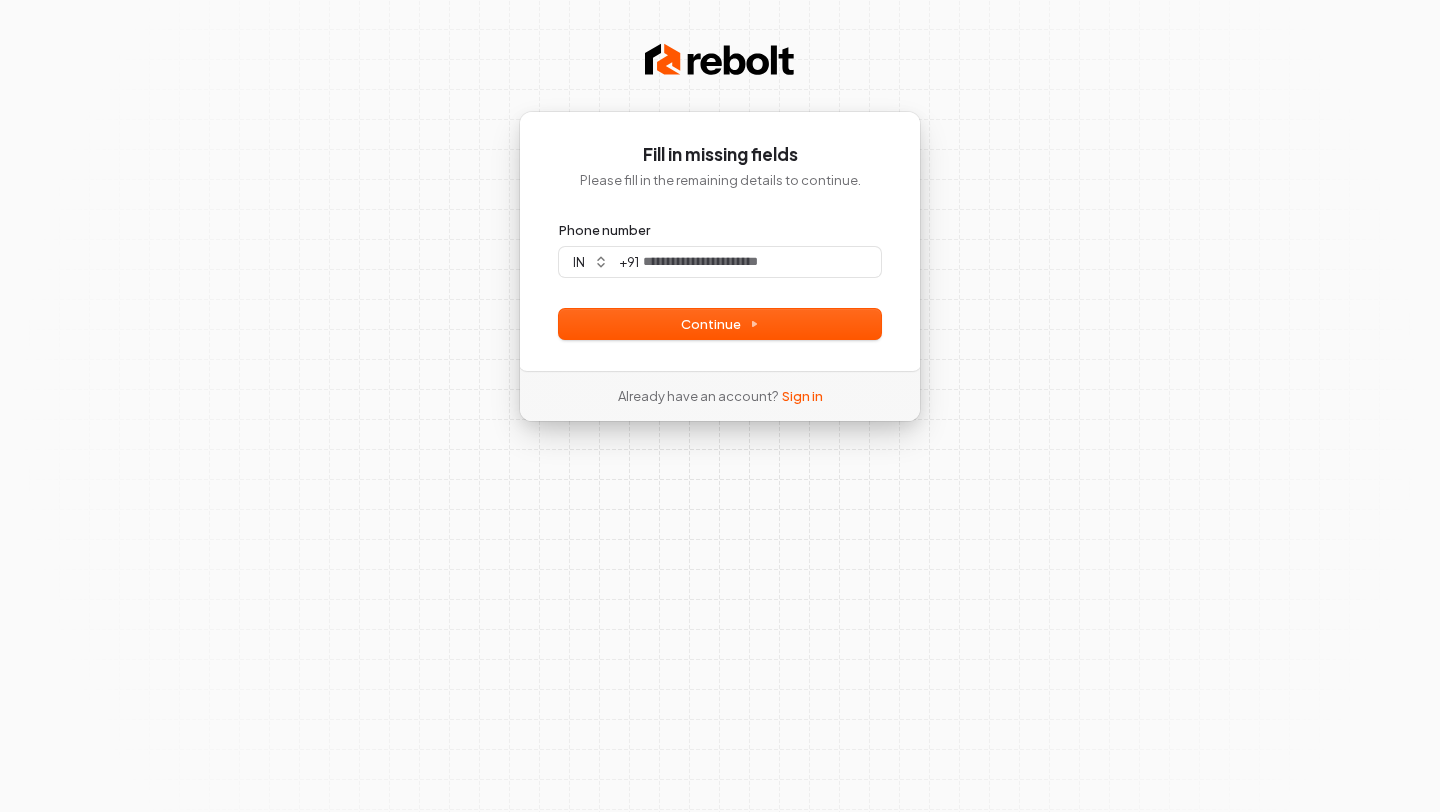 type 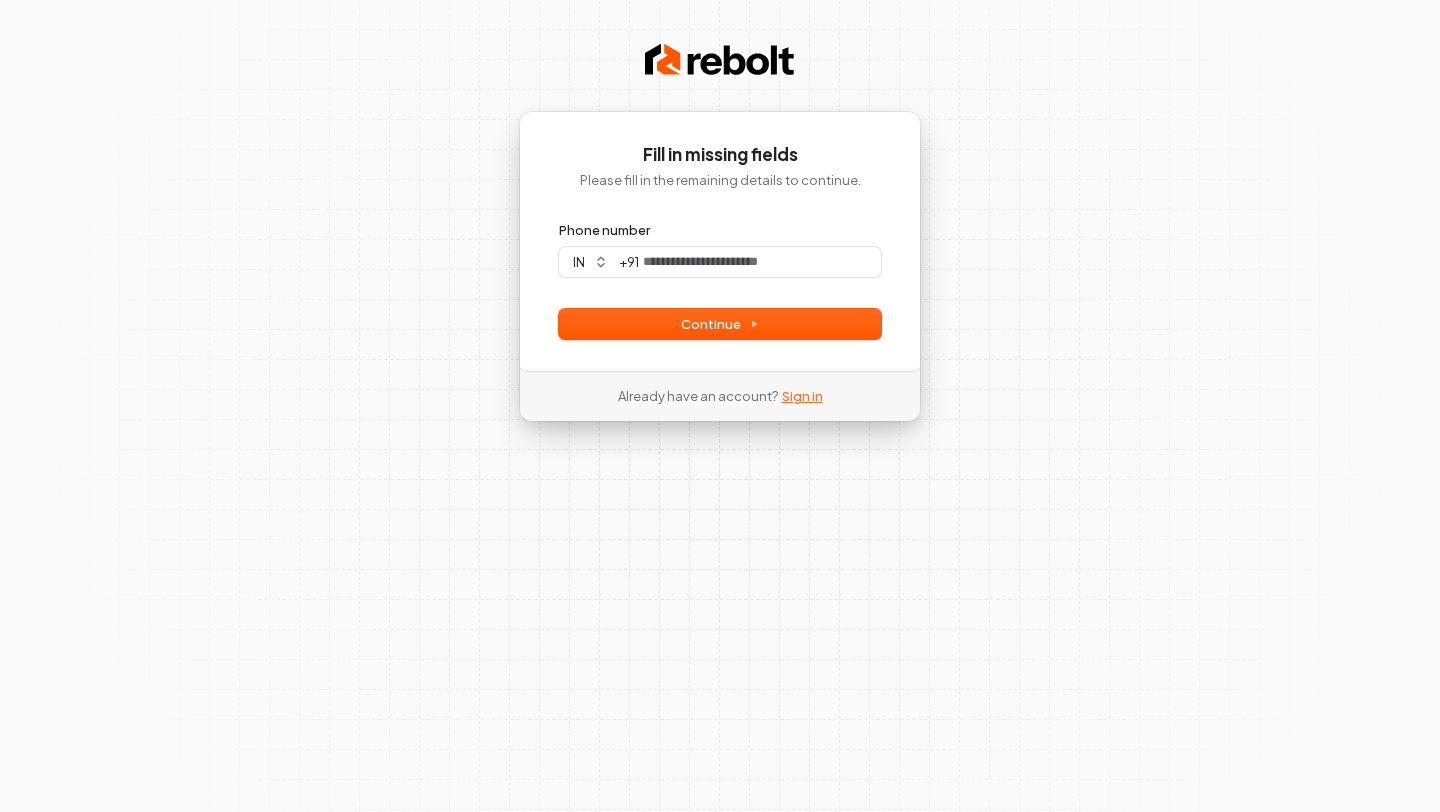 click on "Sign in" at bounding box center (802, 396) 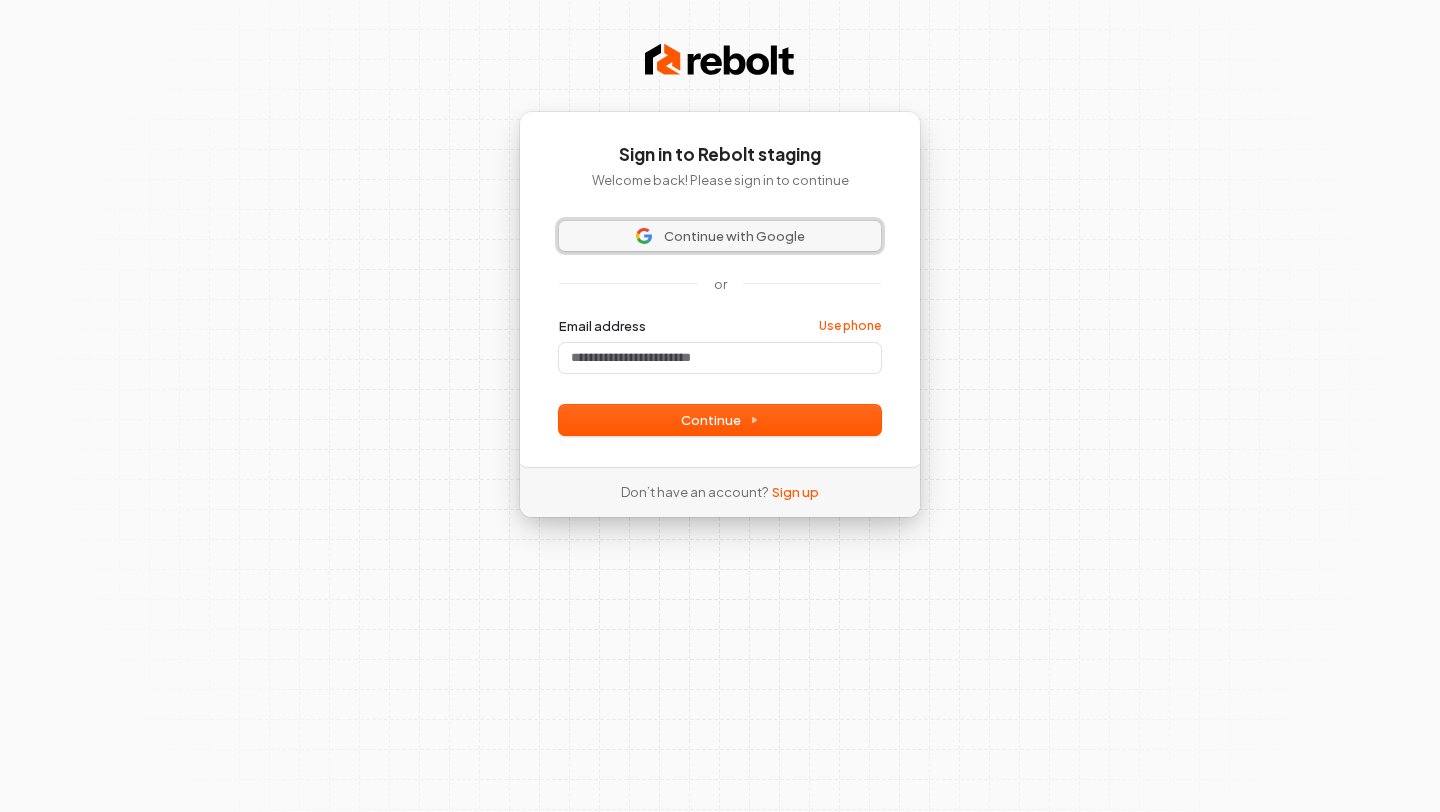 click on "Continue with Google" at bounding box center [734, 236] 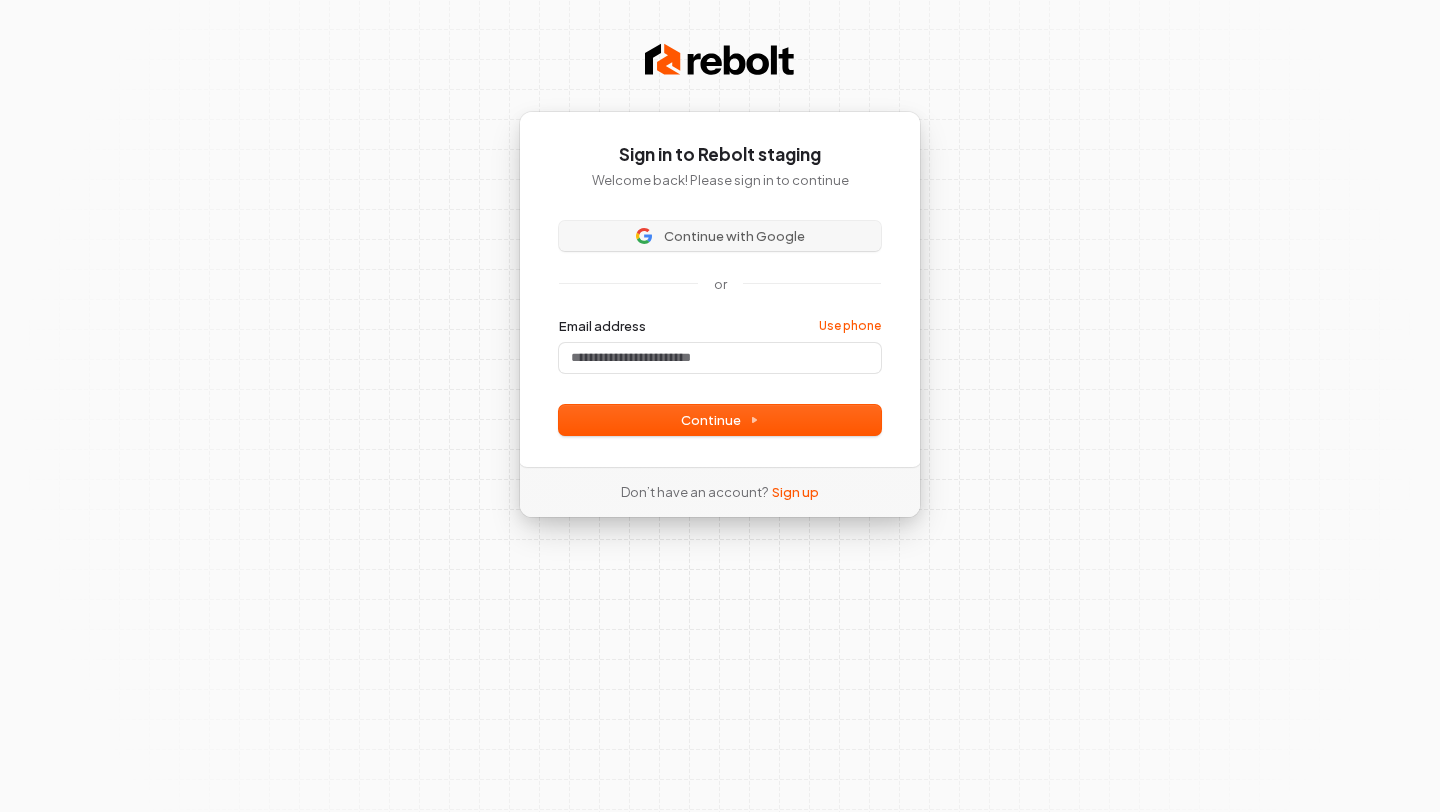 type 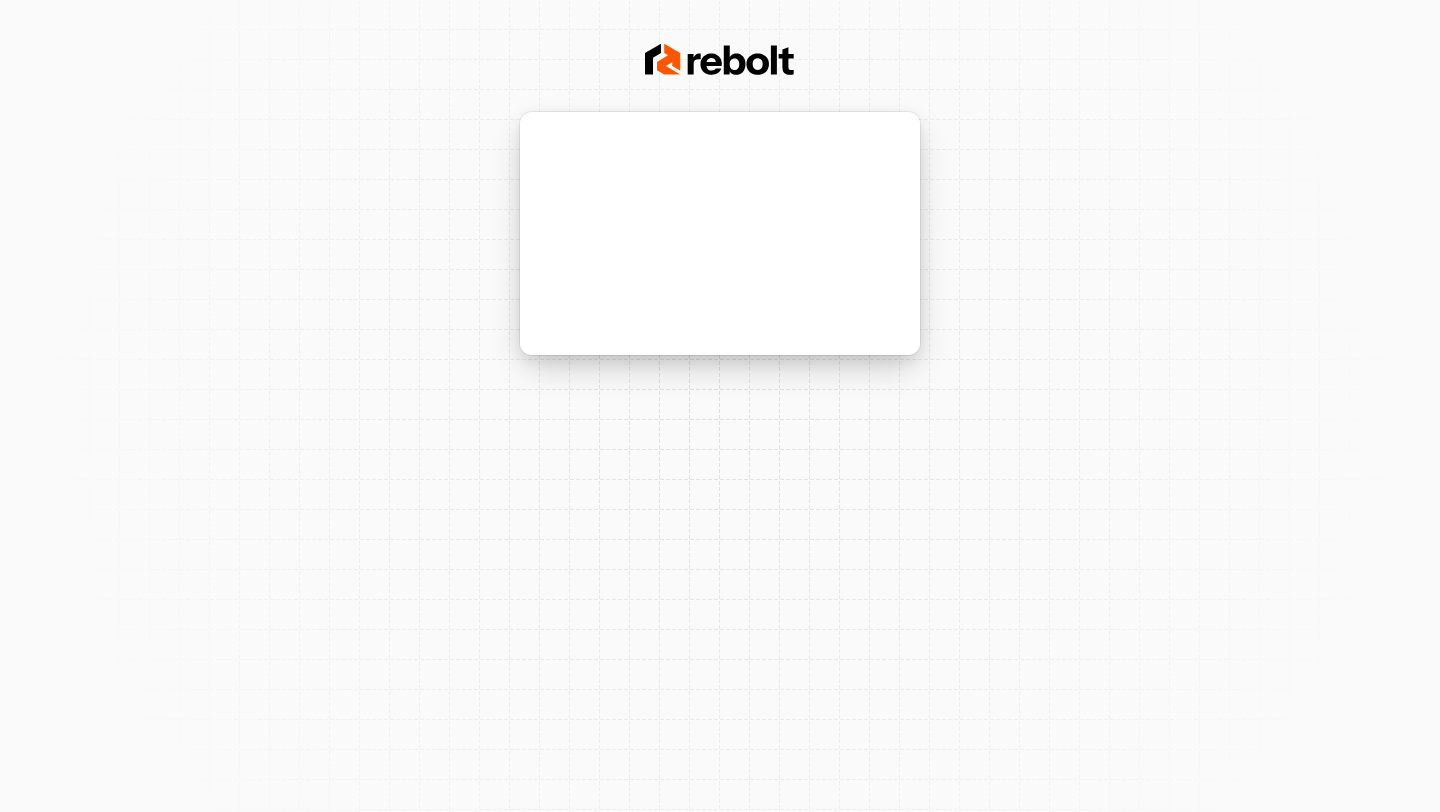 scroll, scrollTop: 0, scrollLeft: 0, axis: both 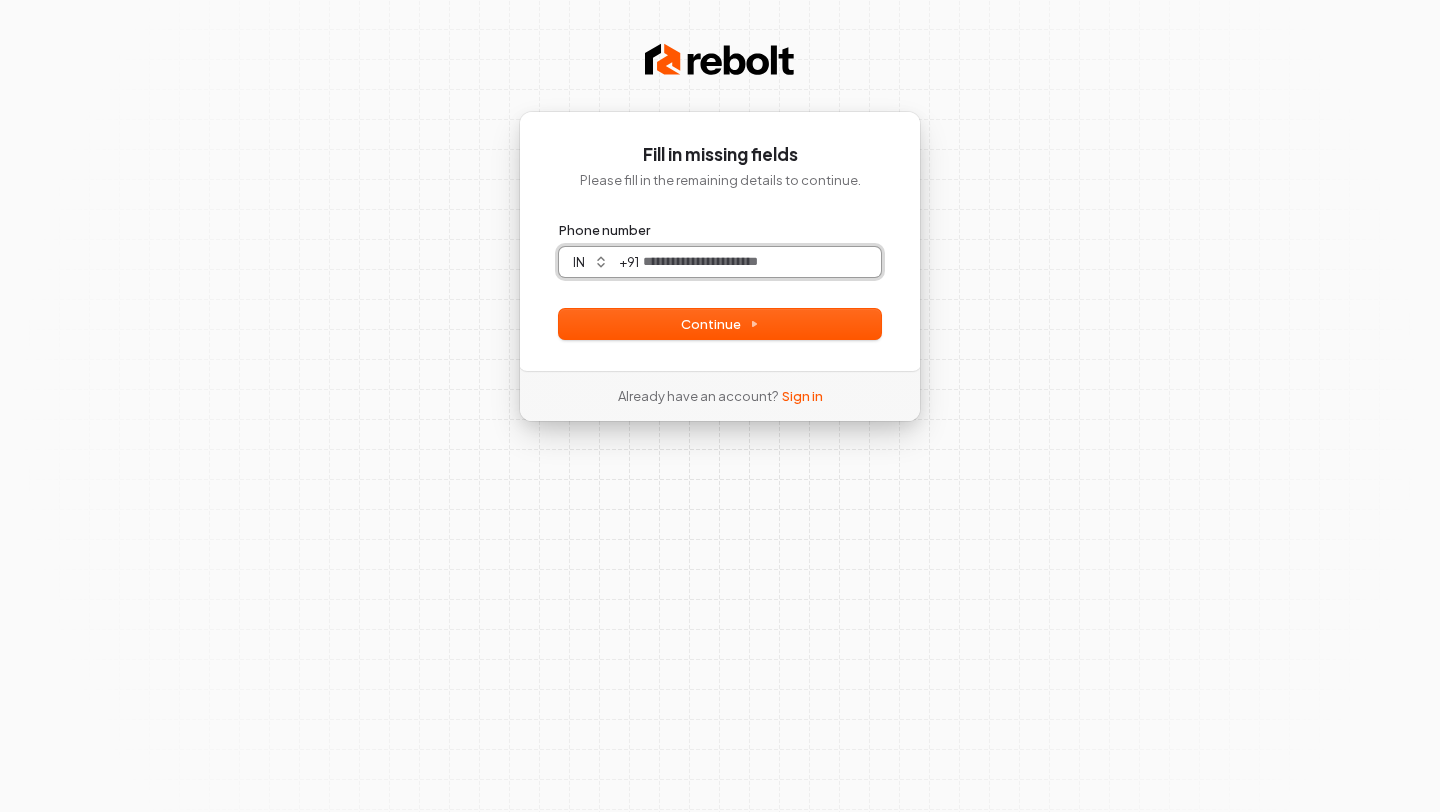 click on "Phone number" at bounding box center [760, 262] 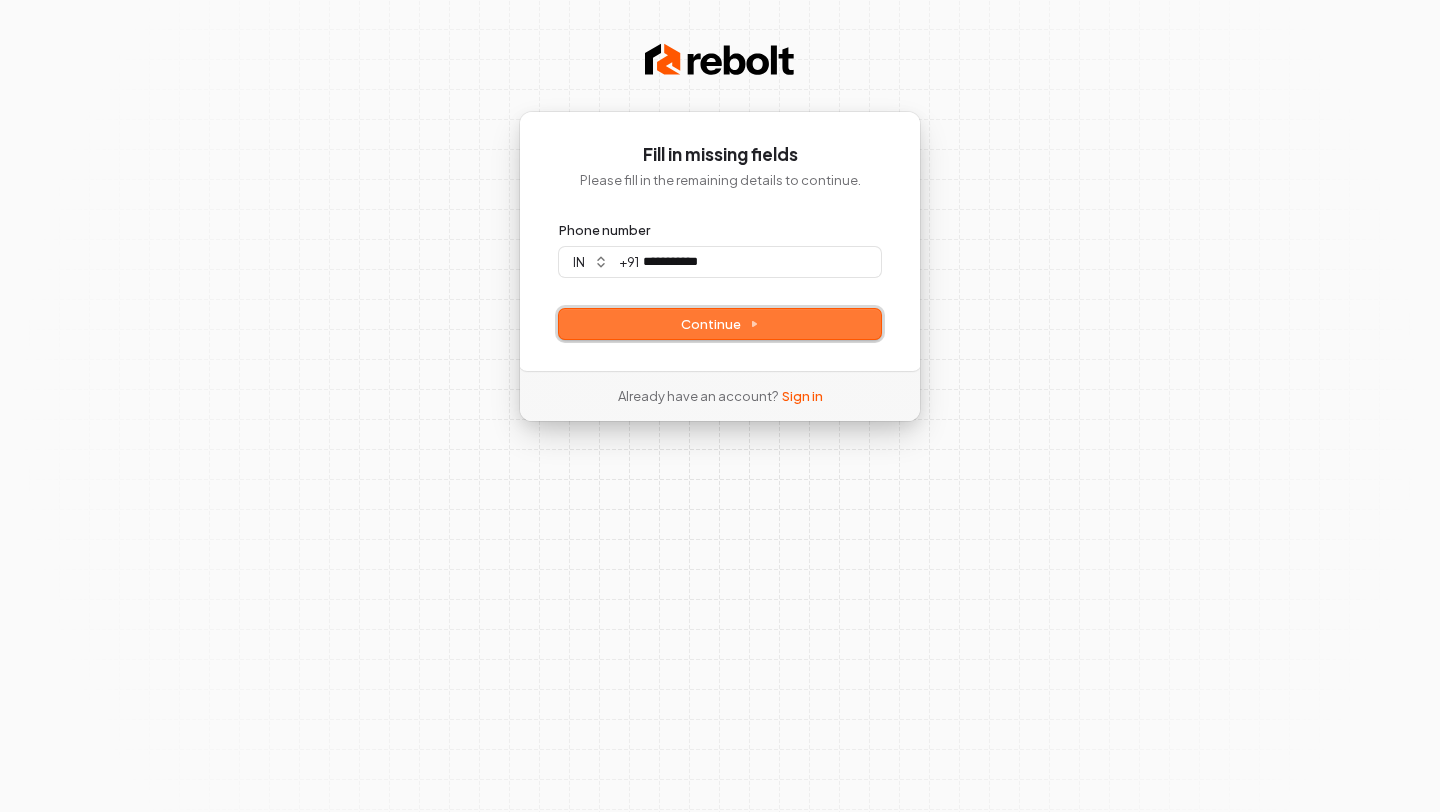 click on "Continue" at bounding box center (720, 324) 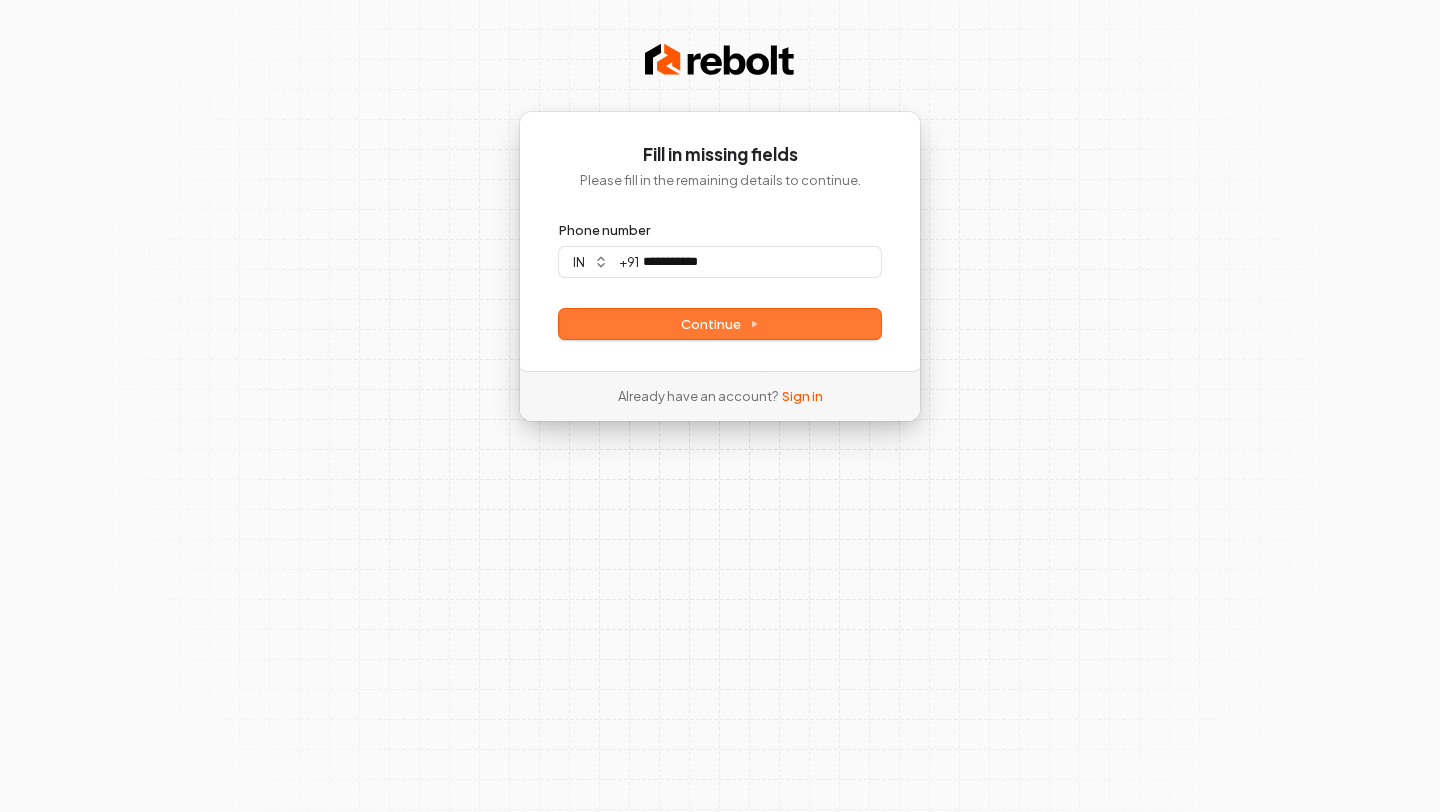 type on "**********" 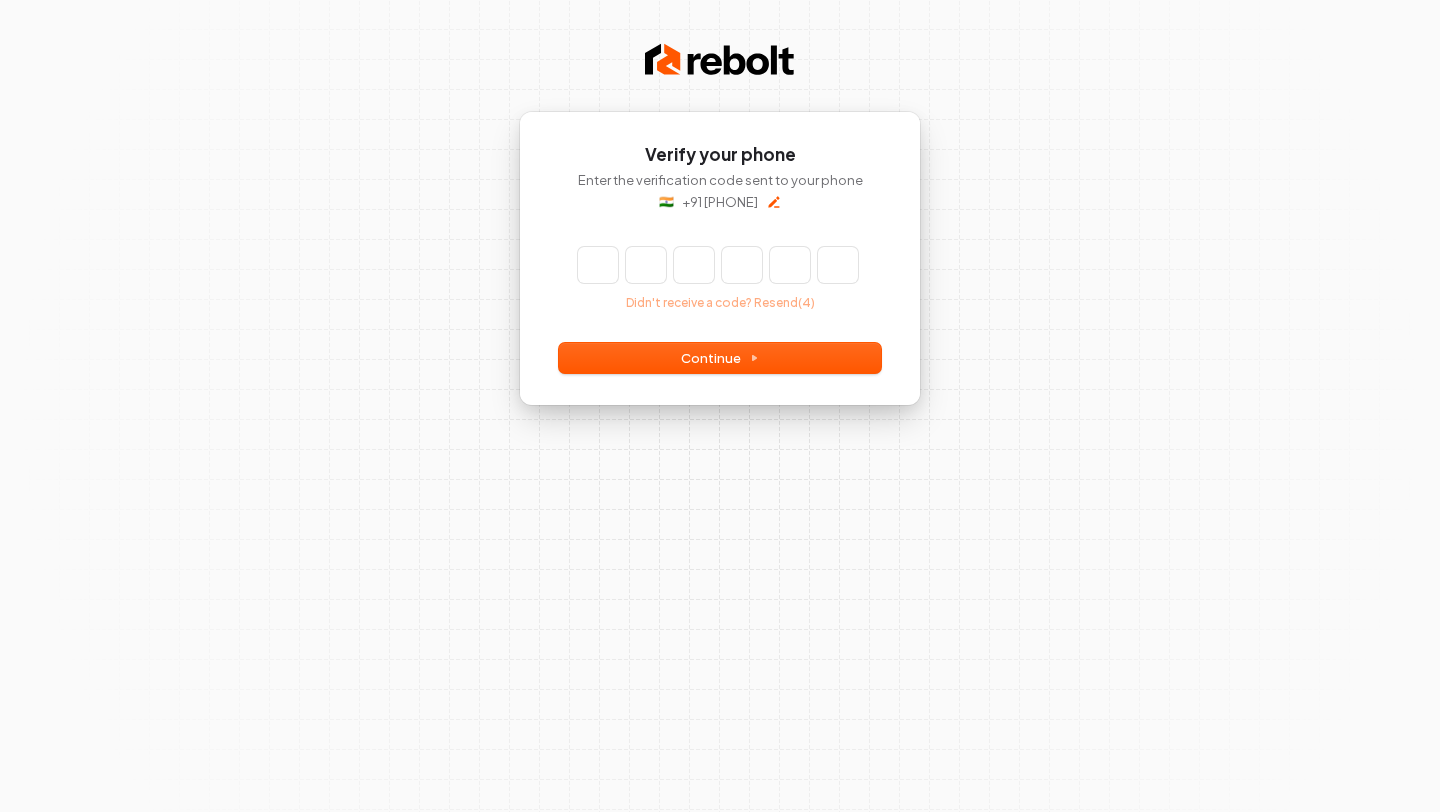 type on "*" 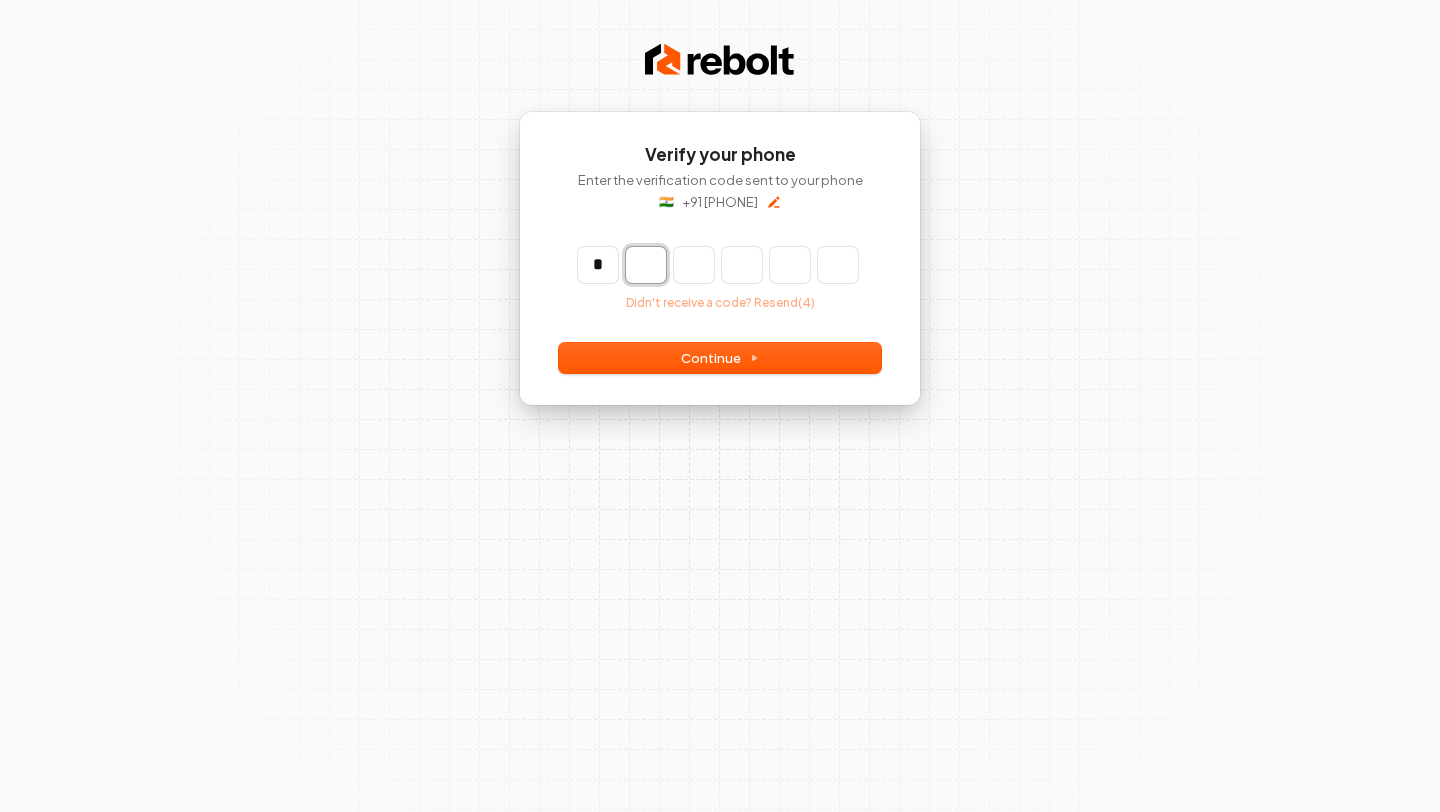 type on "*" 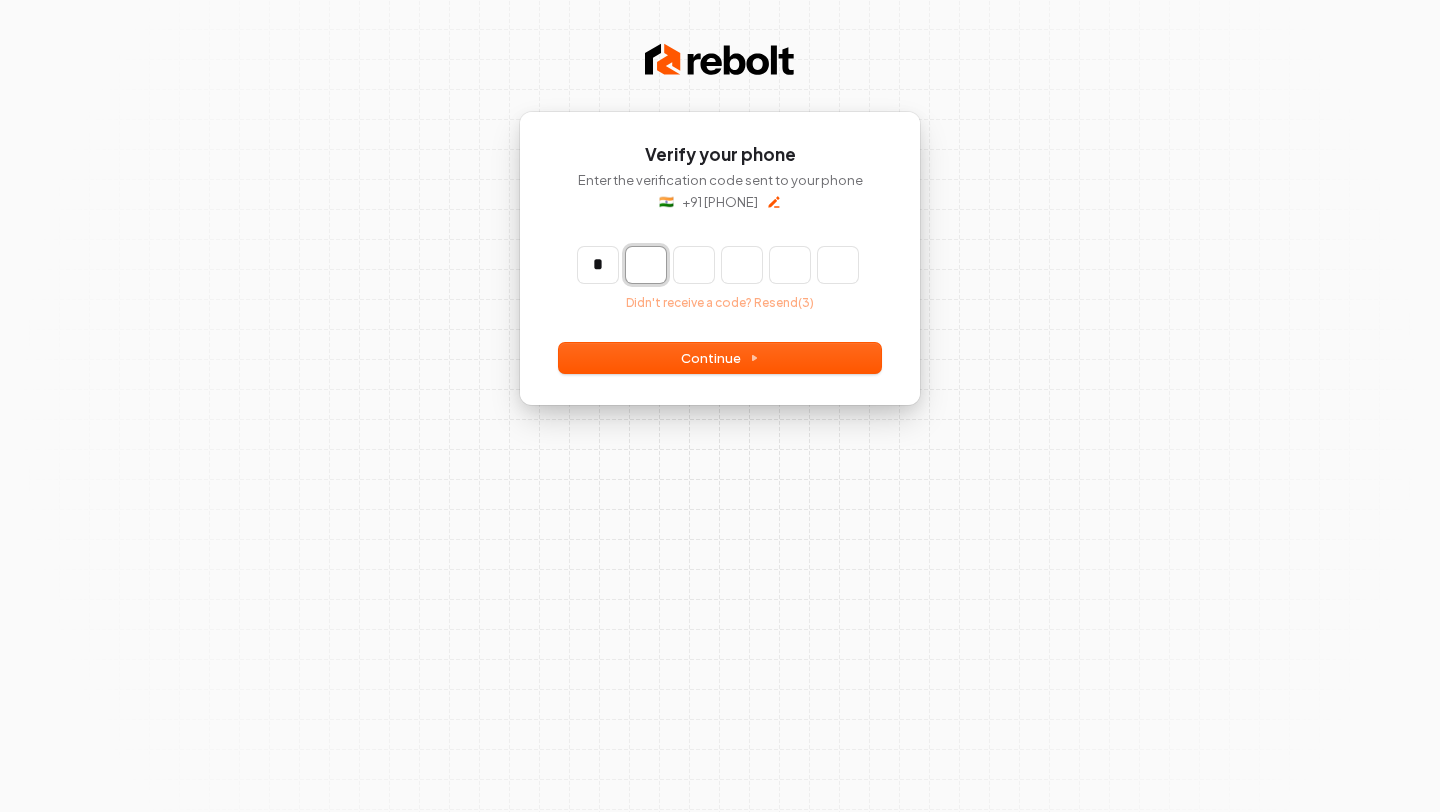 type on "*" 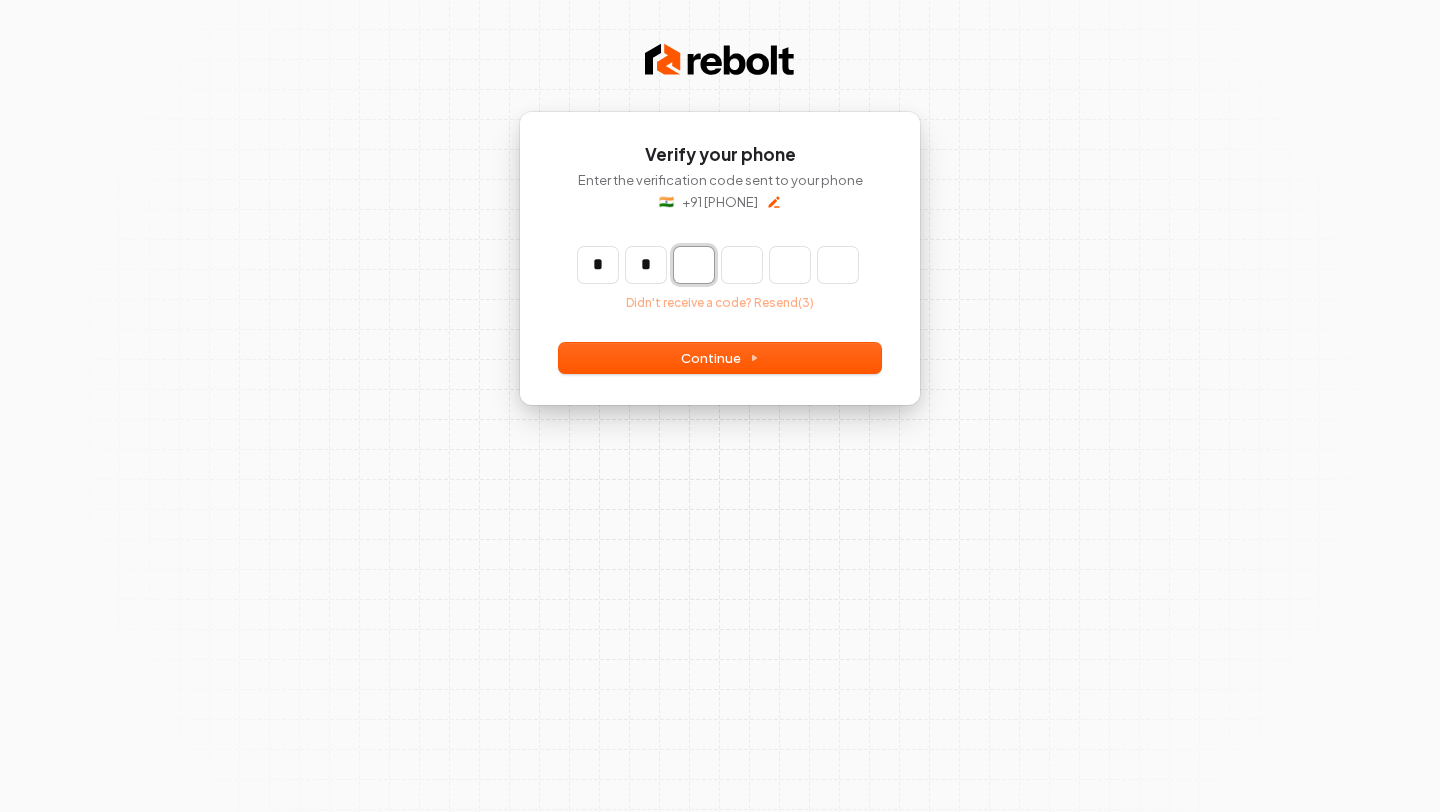 type on "**" 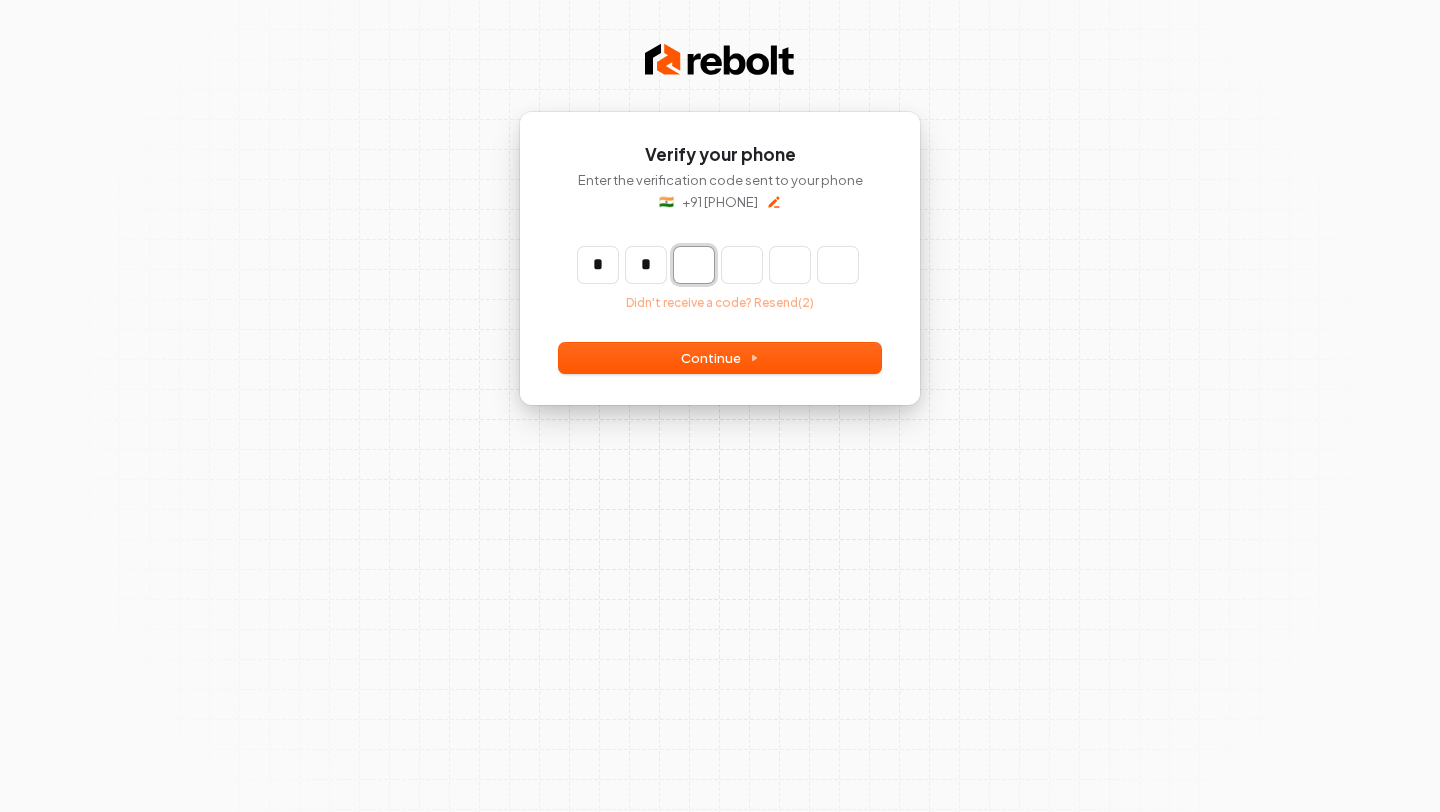 type on "*" 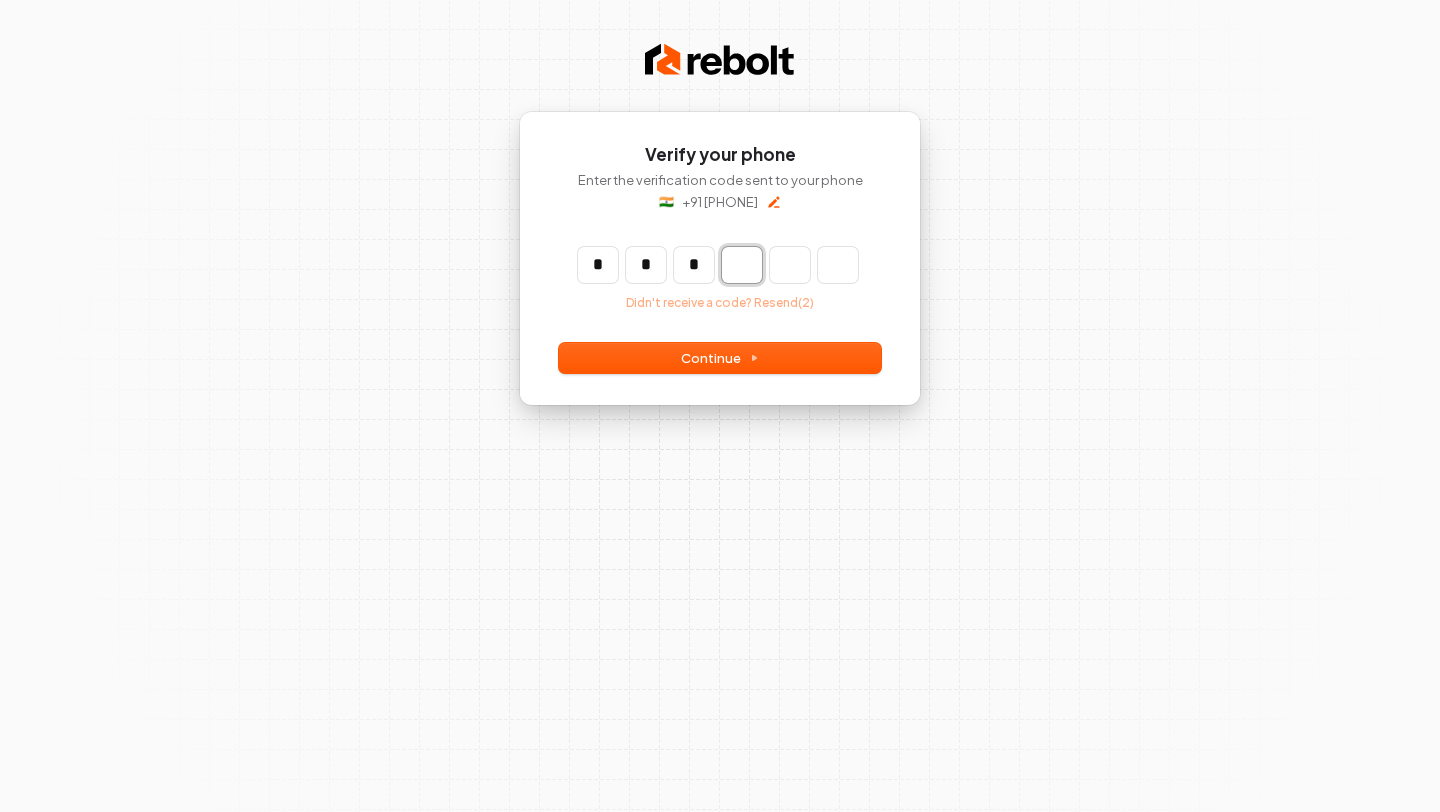 type on "***" 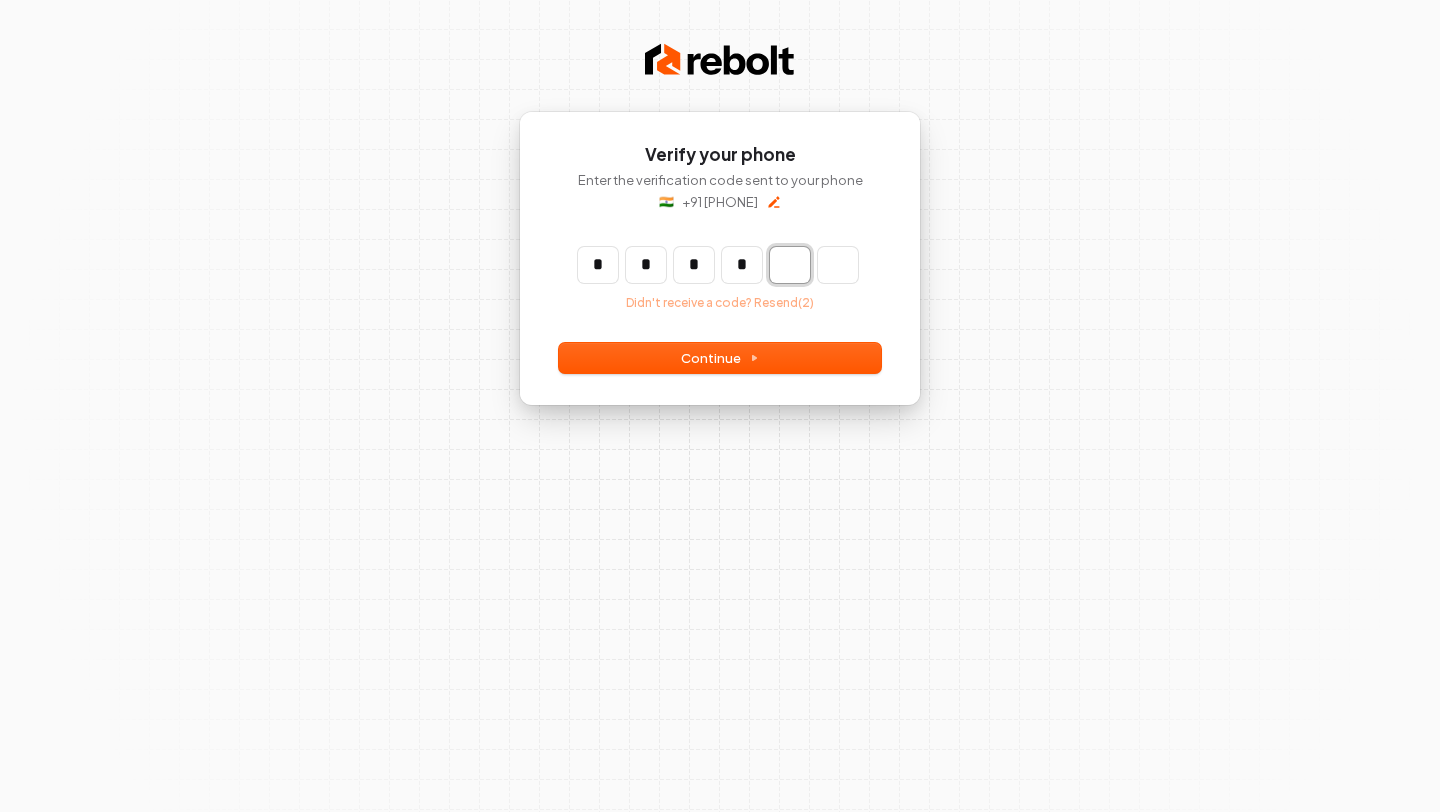 type on "****" 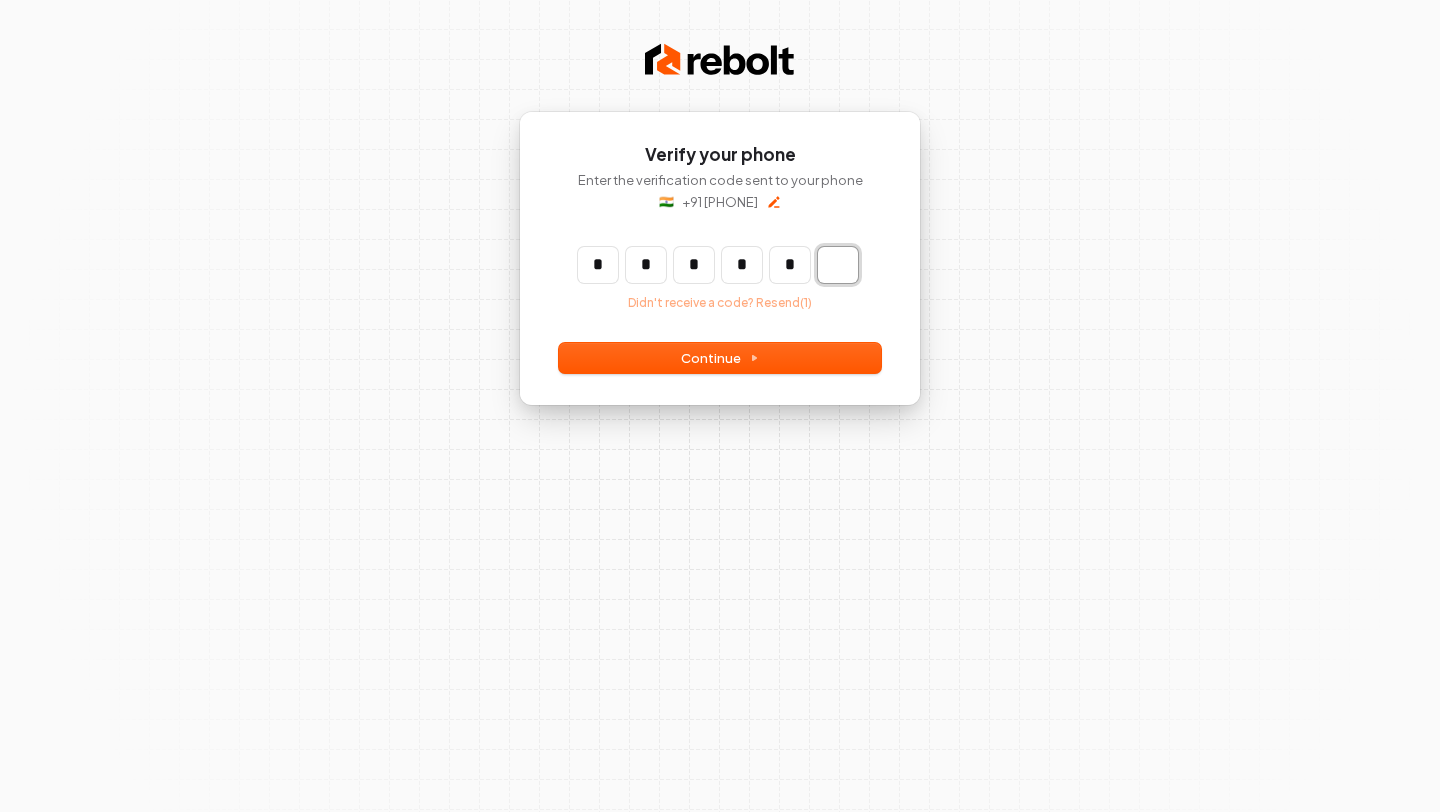 type on "******" 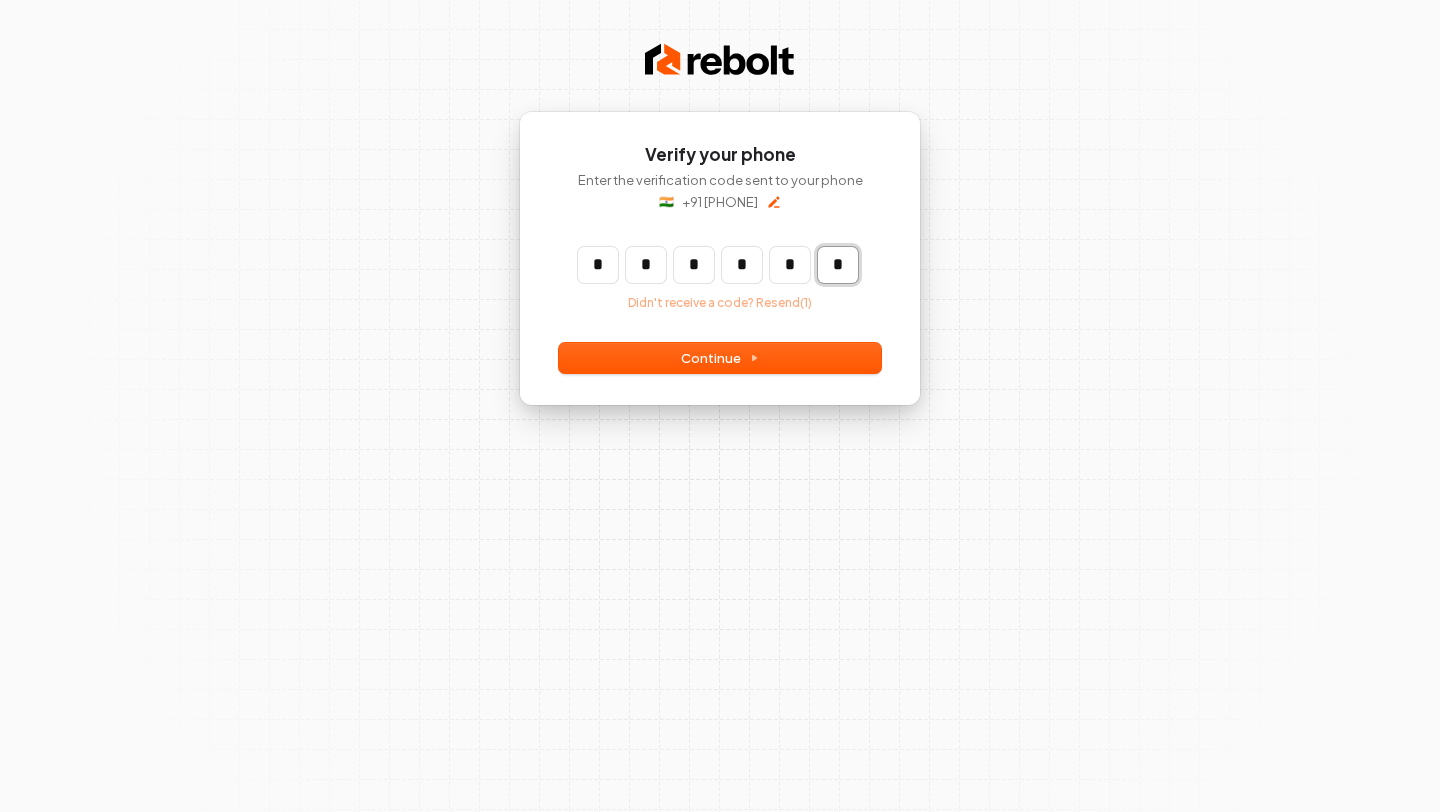 type on "*" 